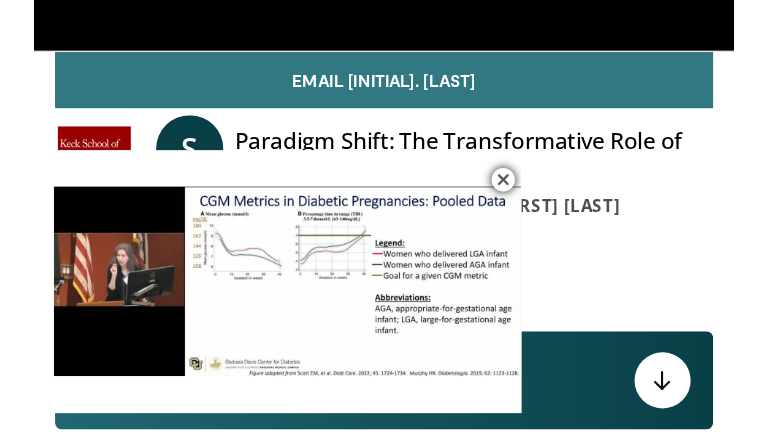 scroll, scrollTop: 280, scrollLeft: 0, axis: vertical 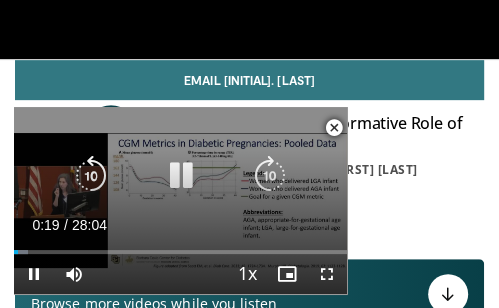 drag, startPoint x: 259, startPoint y: 120, endPoint x: 267, endPoint y: 108, distance: 14.422205 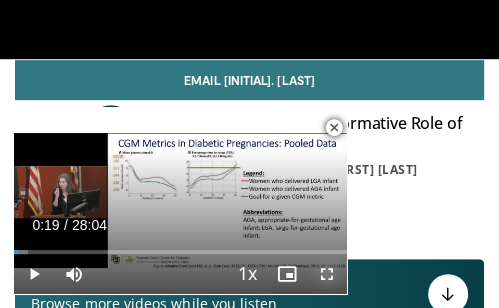 click at bounding box center [327, 274] 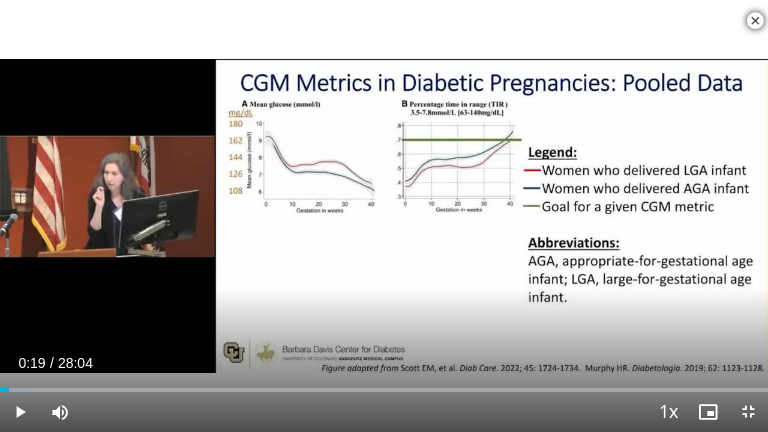 click on "Current Time  0:19 / Duration  28:04" at bounding box center (384, 363) 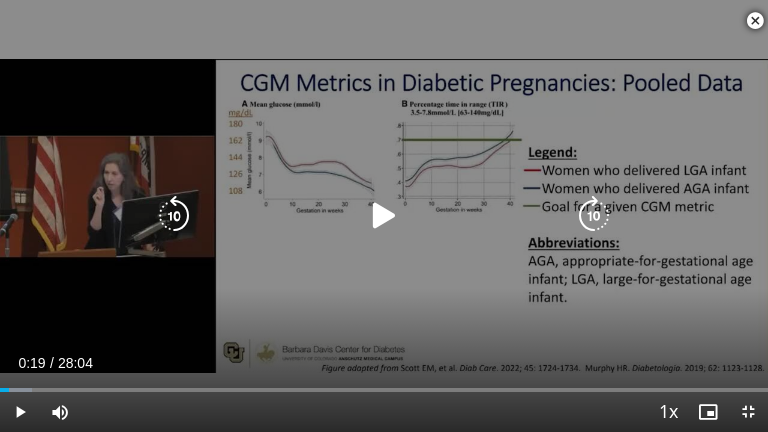 click at bounding box center (384, 216) 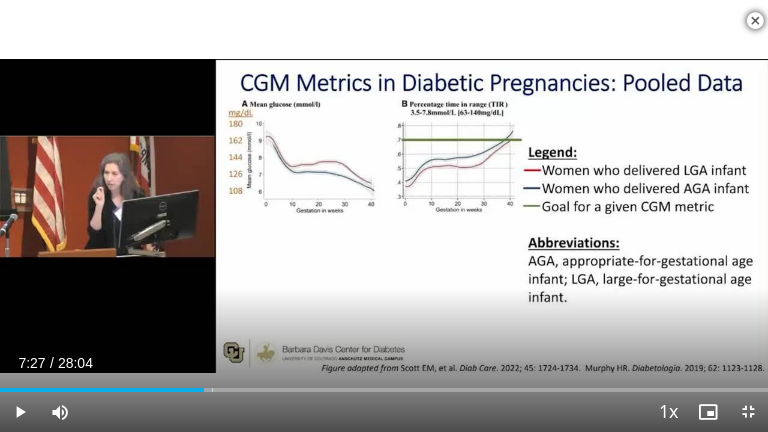 drag, startPoint x: 8, startPoint y: 386, endPoint x: 204, endPoint y: 386, distance: 196 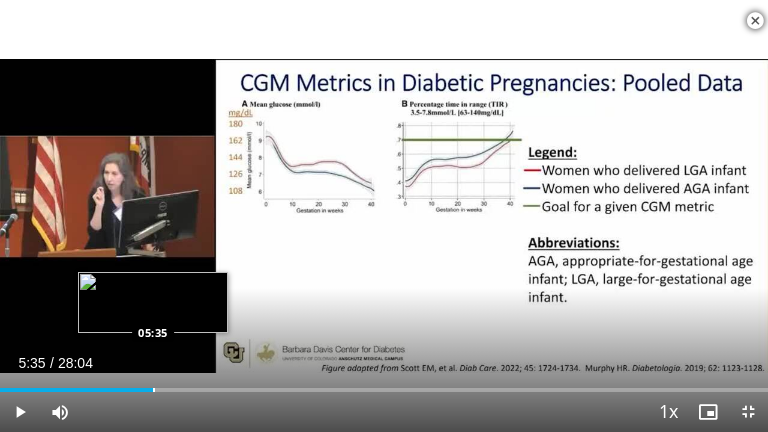 drag, startPoint x: 202, startPoint y: 390, endPoint x: 152, endPoint y: 390, distance: 50 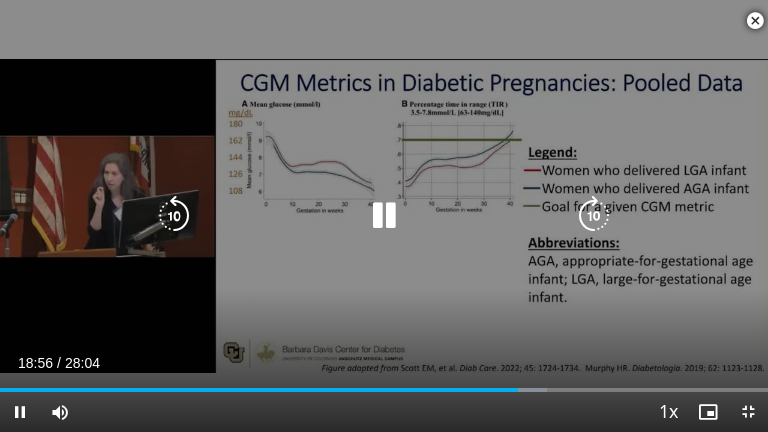 click at bounding box center [174, 216] 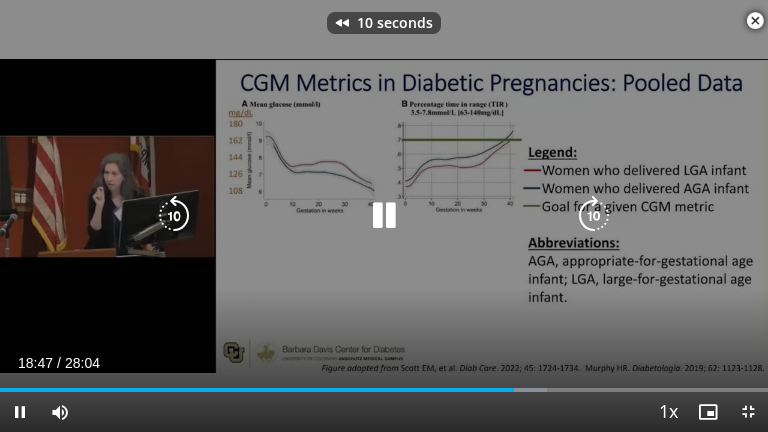 click at bounding box center [174, 216] 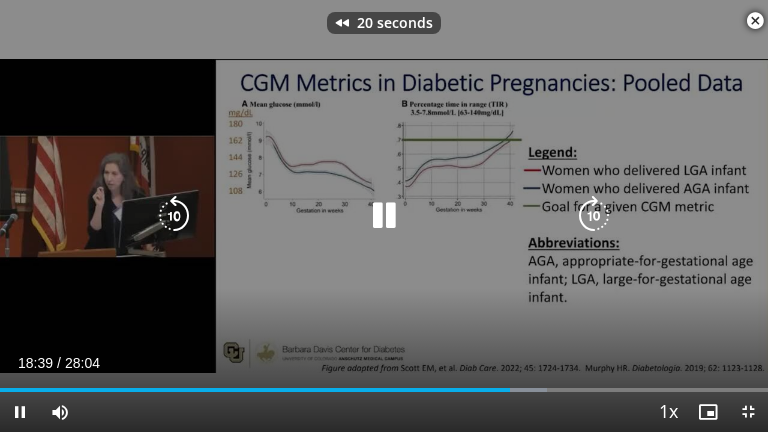 click at bounding box center (174, 216) 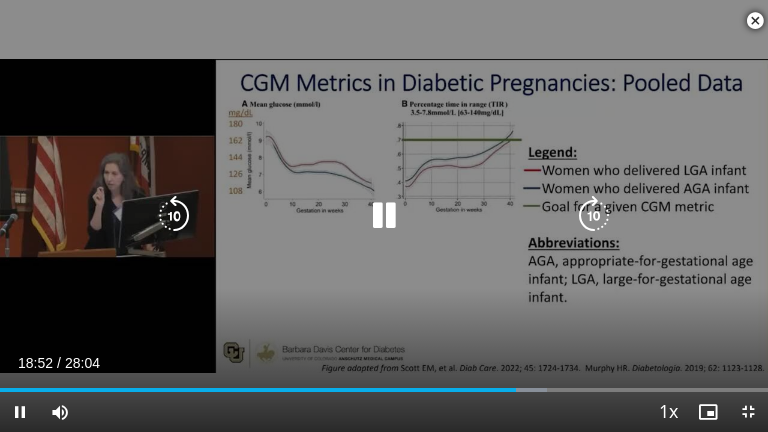 click at bounding box center [174, 216] 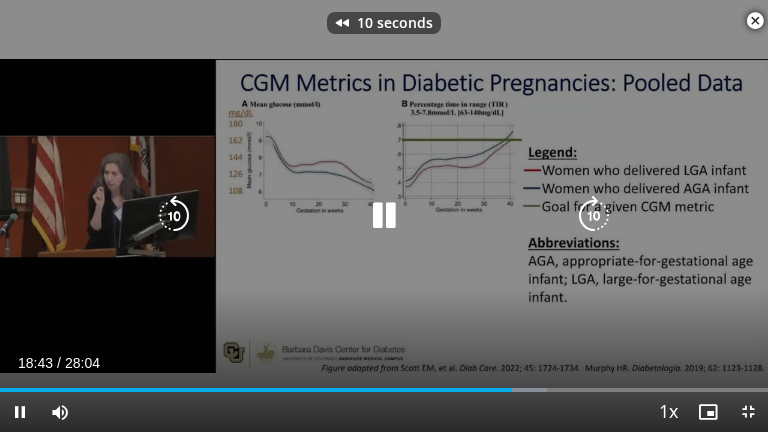 click at bounding box center [174, 216] 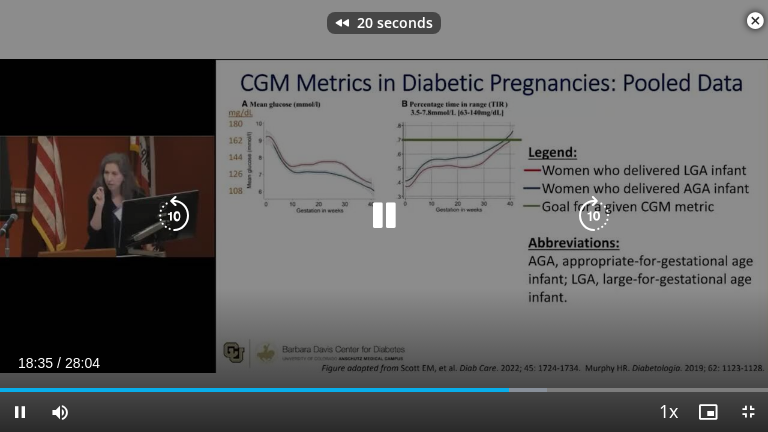 click at bounding box center (174, 216) 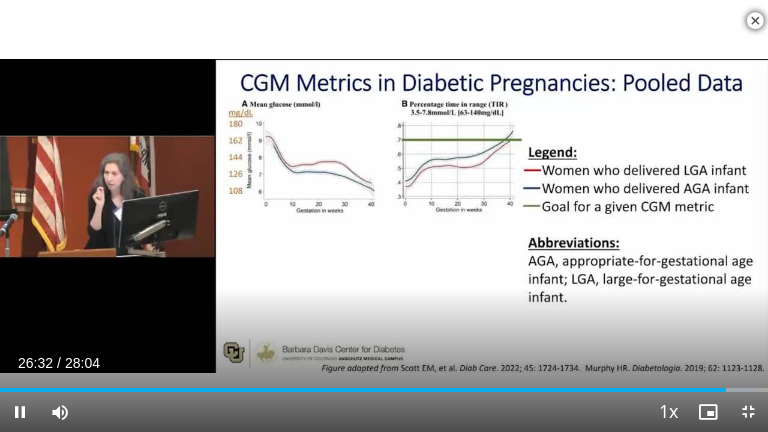 click at bounding box center [755, 21] 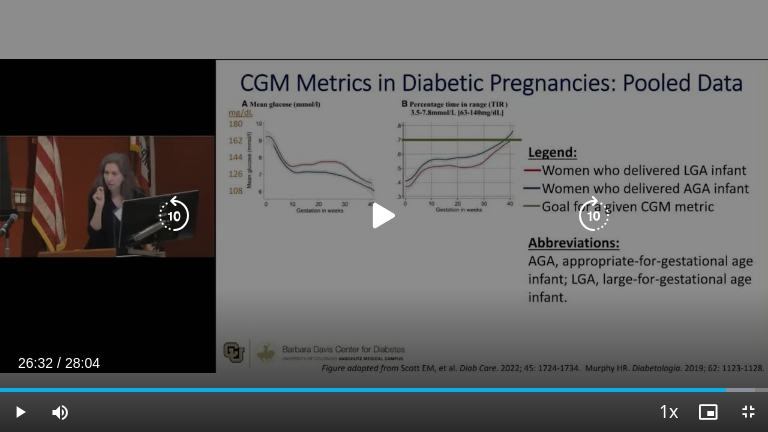 click at bounding box center [594, 216] 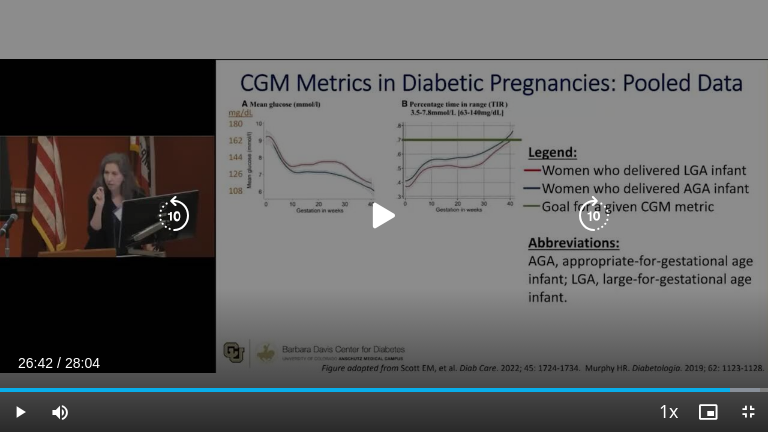 click at bounding box center [594, 216] 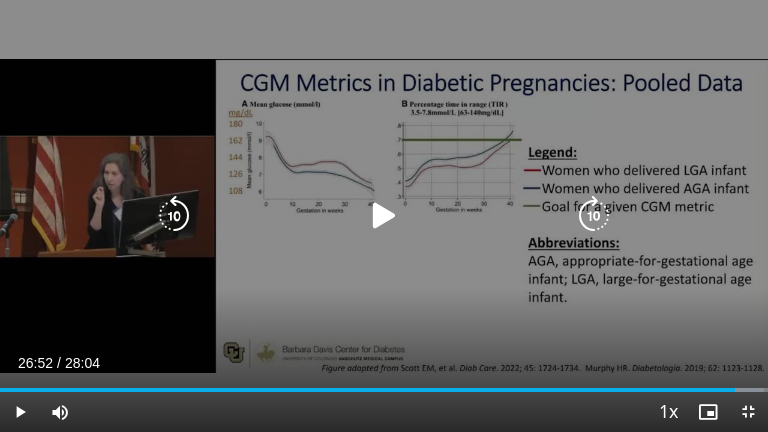 click at bounding box center [384, 216] 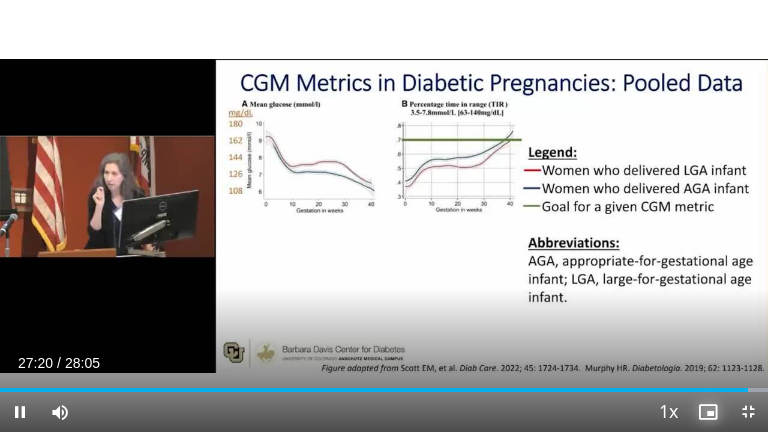 click at bounding box center [708, 412] 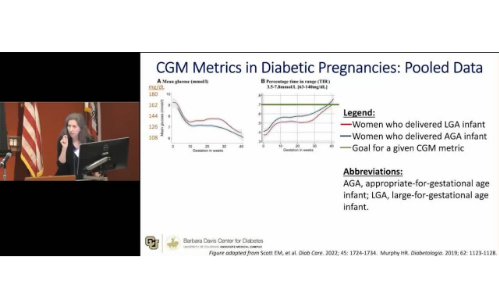 scroll, scrollTop: 1119, scrollLeft: 0, axis: vertical 